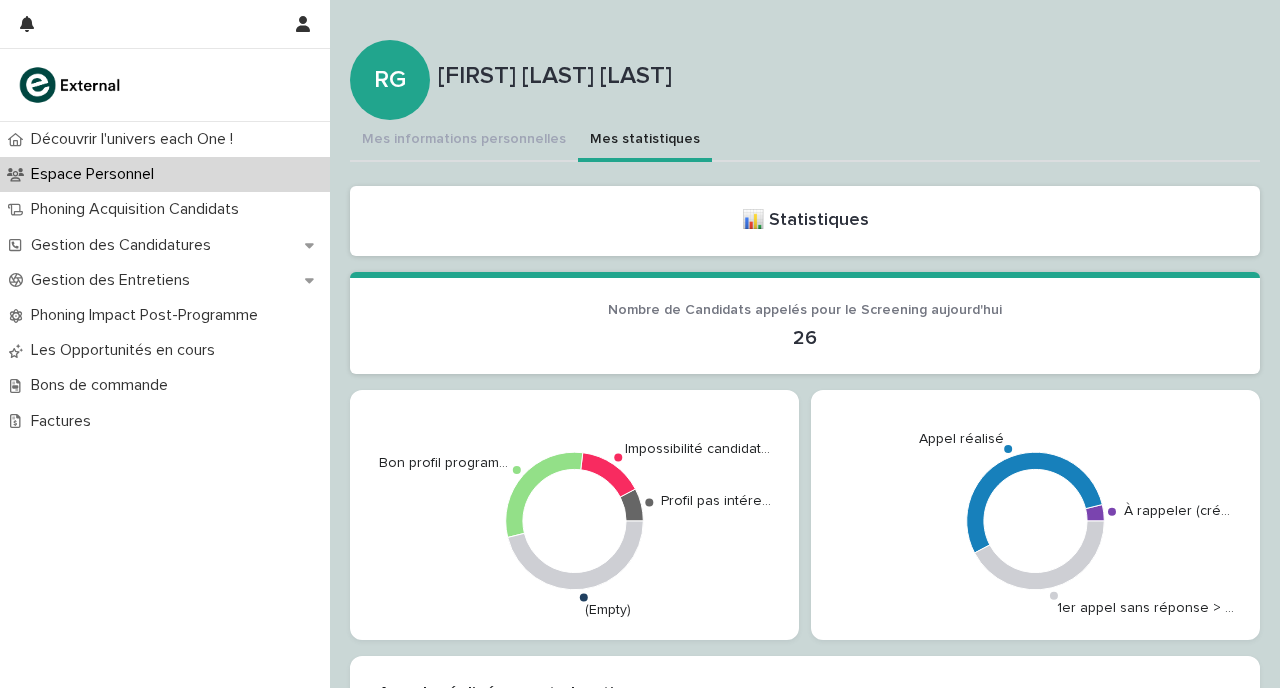 scroll, scrollTop: 0, scrollLeft: 0, axis: both 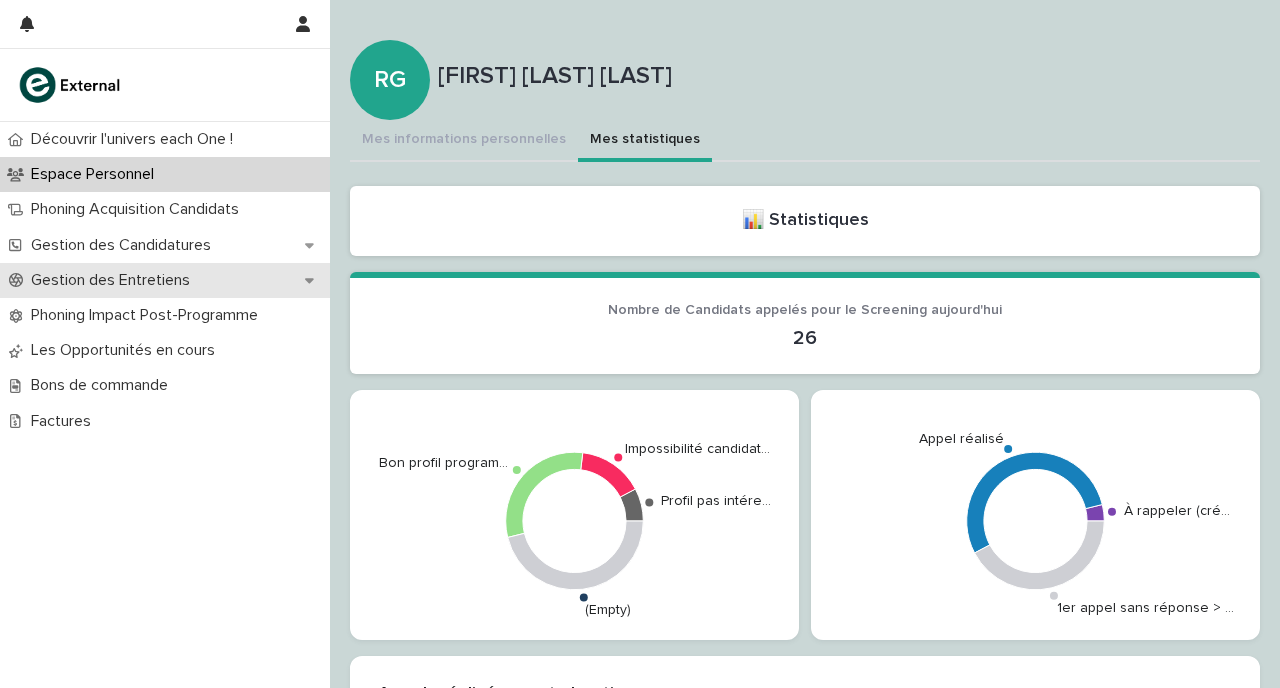 click on "Gestion des Entretiens" at bounding box center (114, 280) 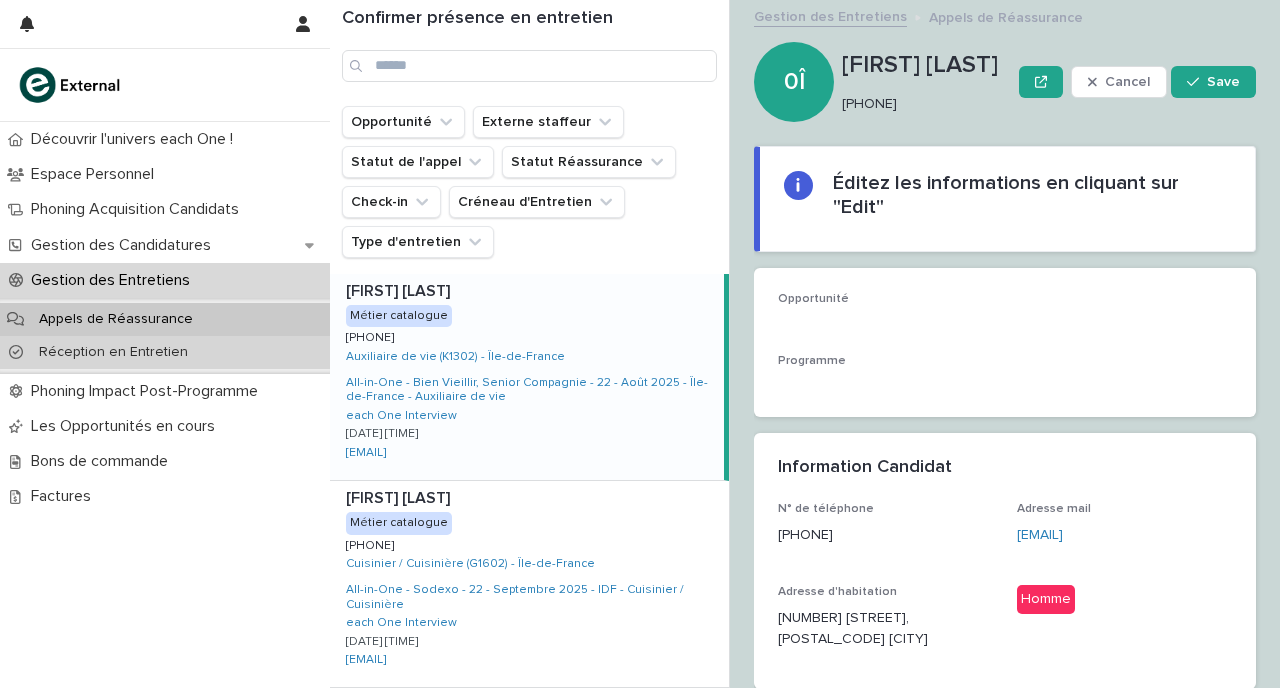 click on "Réception en Entretien" at bounding box center (165, 352) 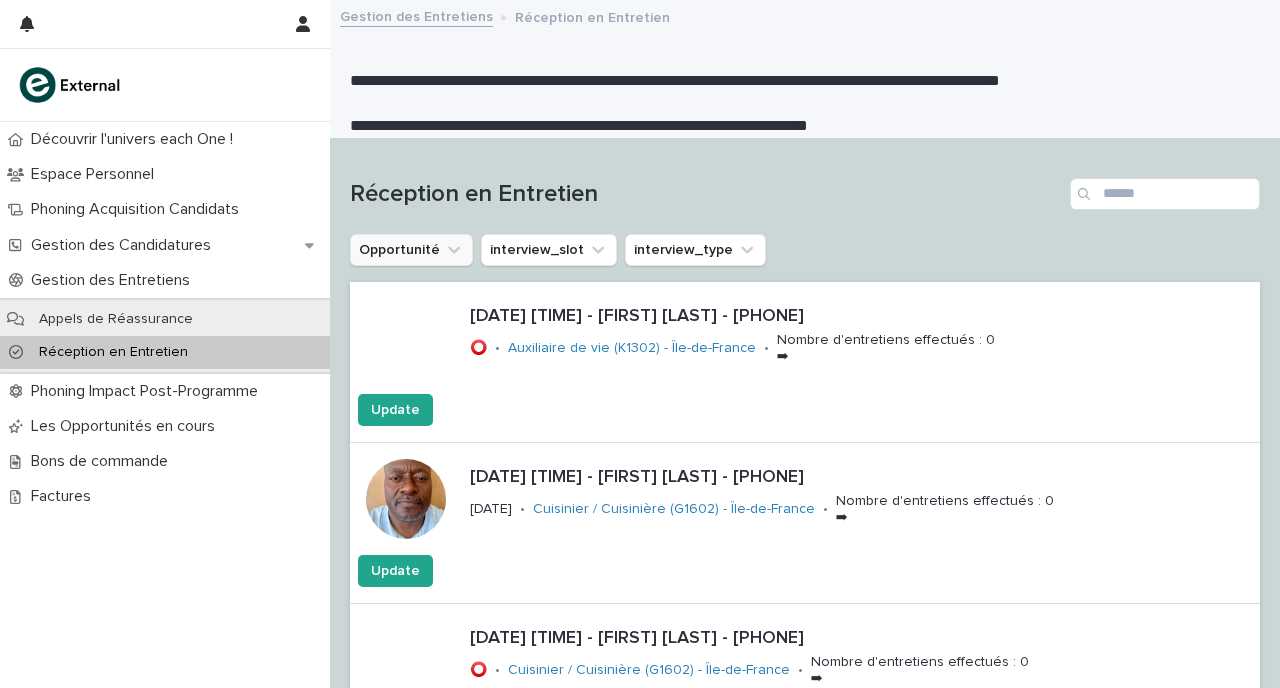 click on "Opportunité" at bounding box center [411, 250] 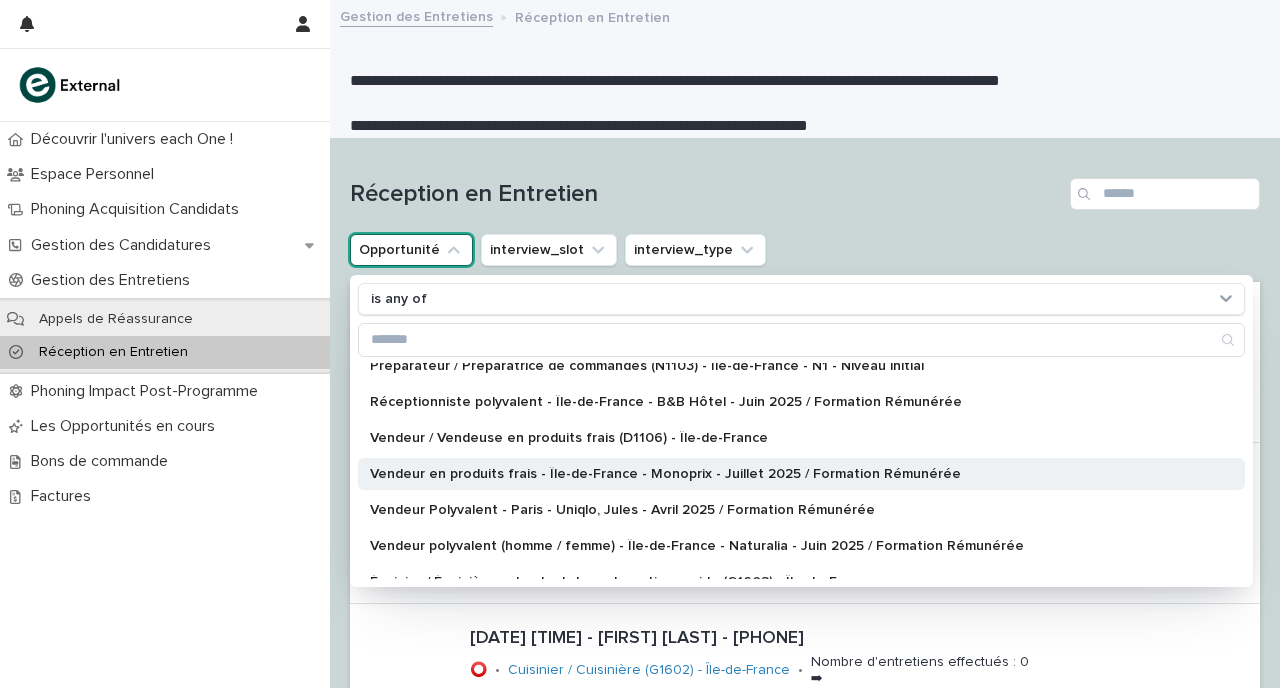 scroll, scrollTop: 412, scrollLeft: 0, axis: vertical 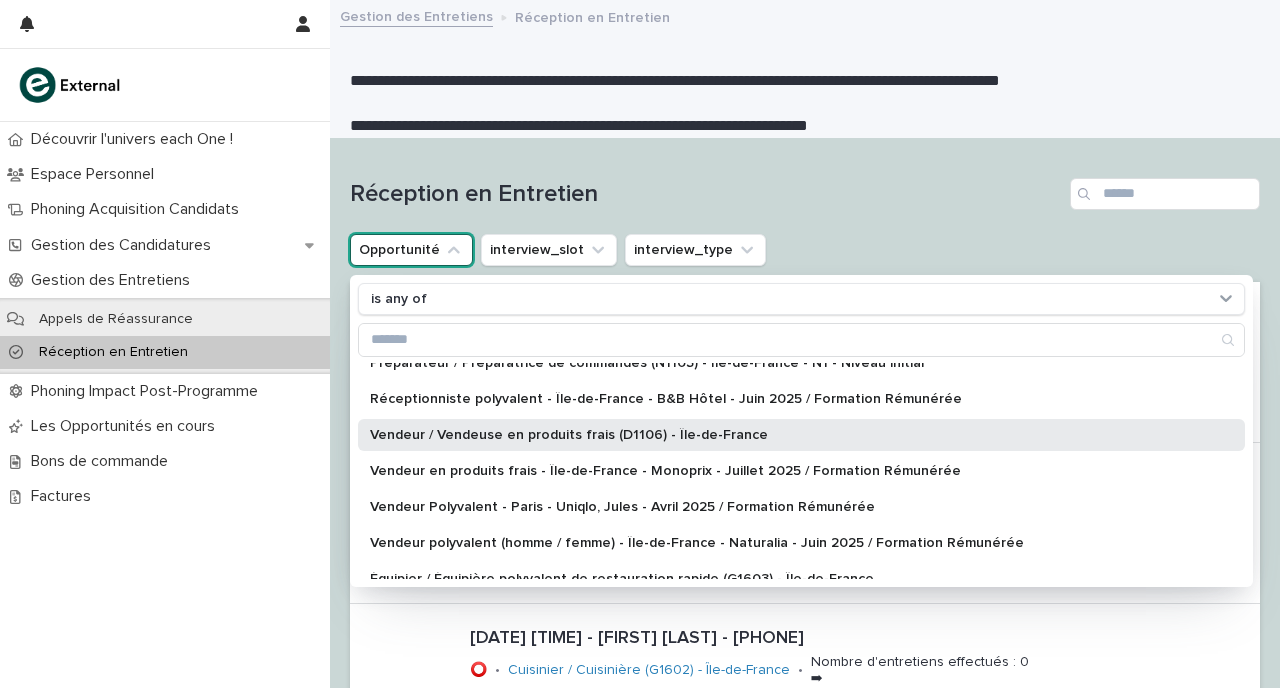 click on "Vendeur / Vendeuse en produits frais (D1106) - Île-de-France" at bounding box center [791, 435] 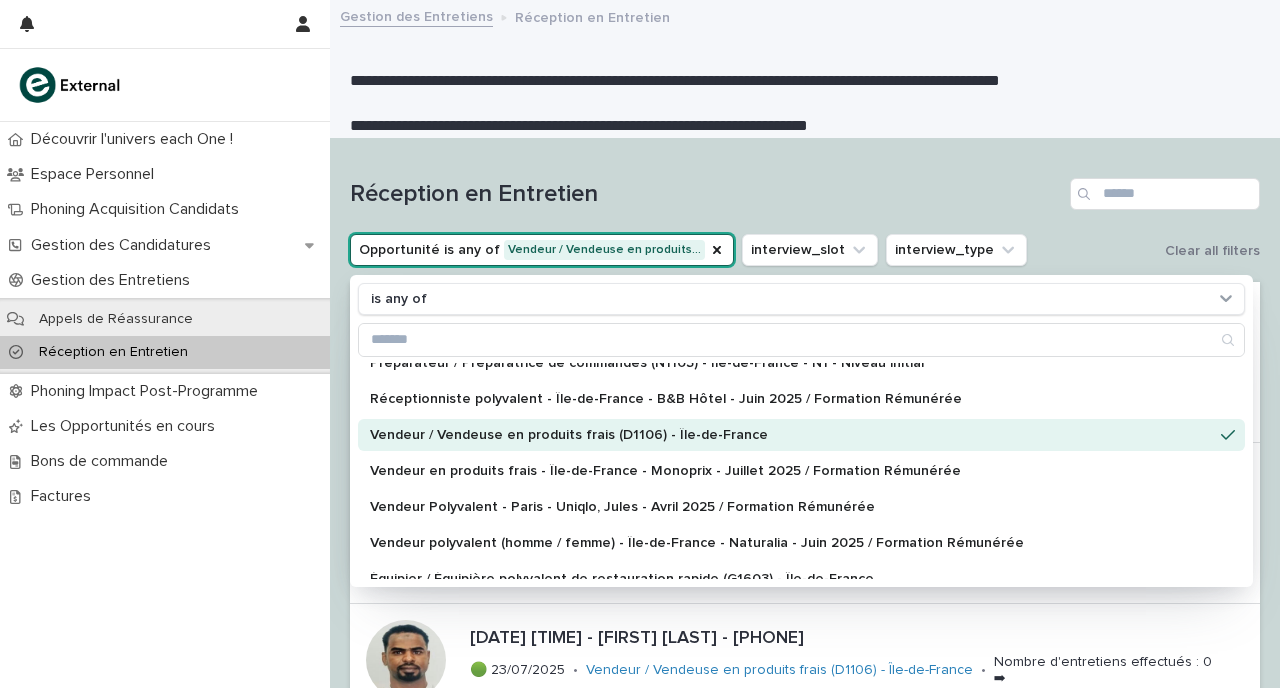 click on "Vendeur / Vendeuse en produits frais (D1106) - Île-de-France" at bounding box center (791, 435) 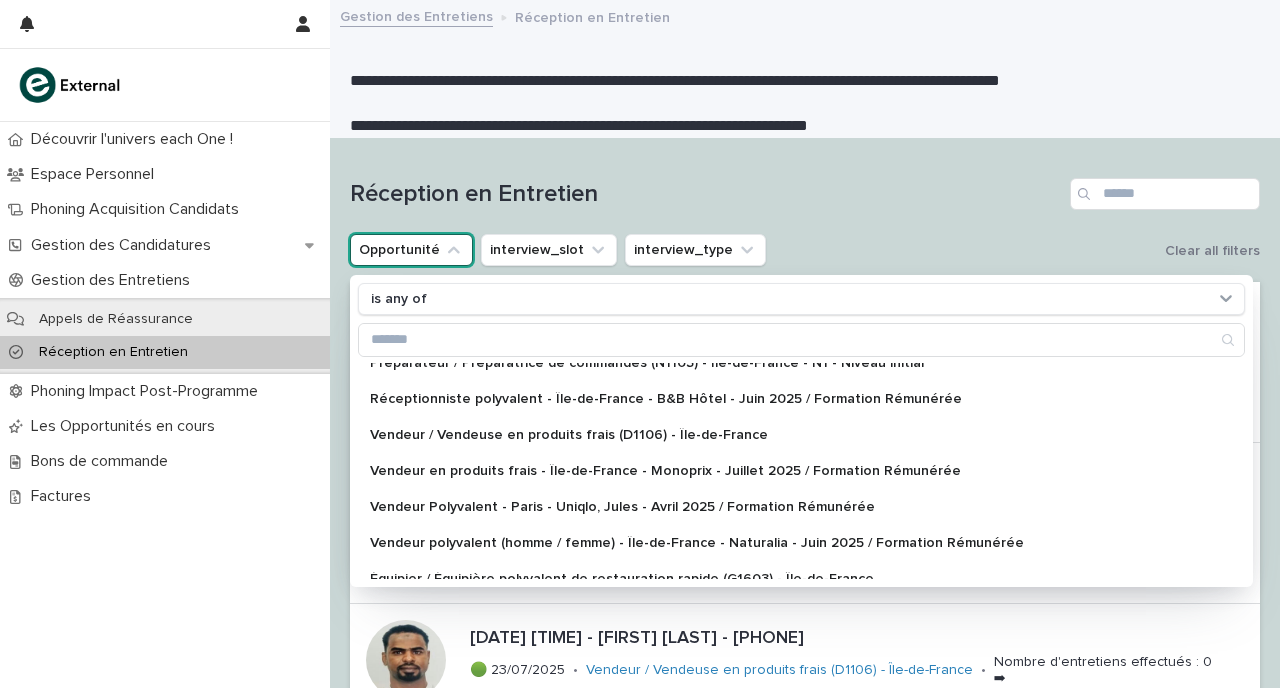 click on "Réception en Entretien" at bounding box center (805, 186) 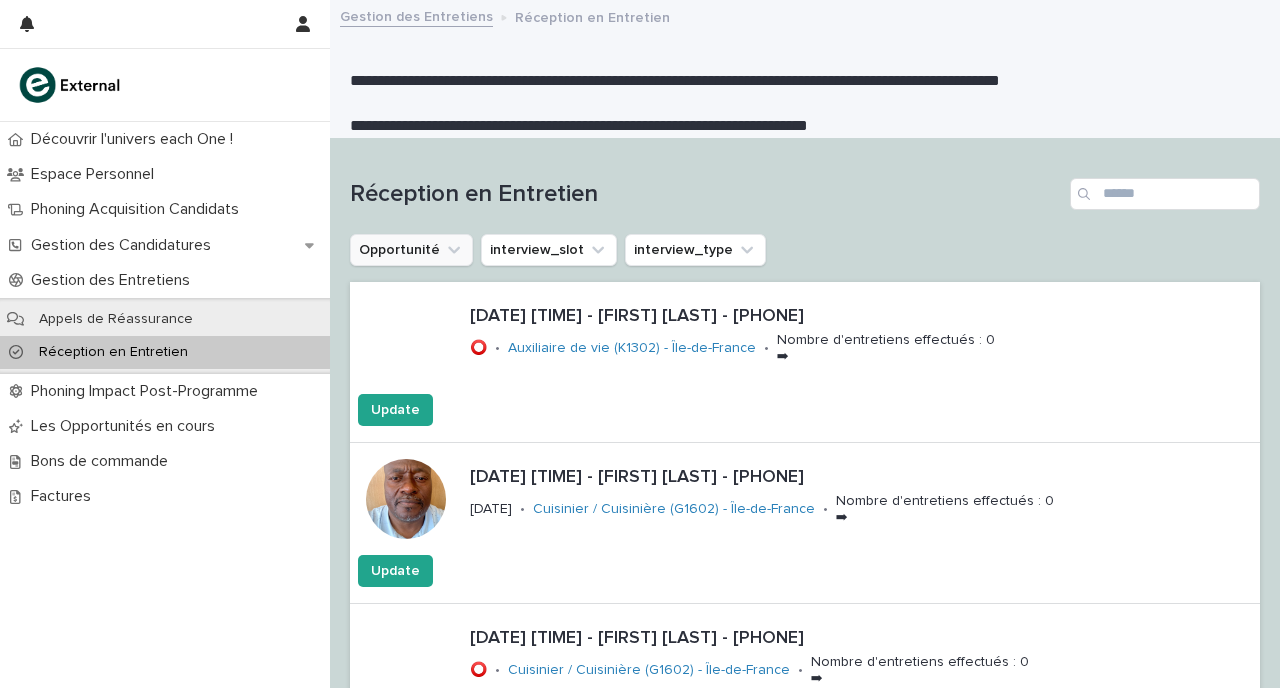 click on "Opportunité" at bounding box center (411, 250) 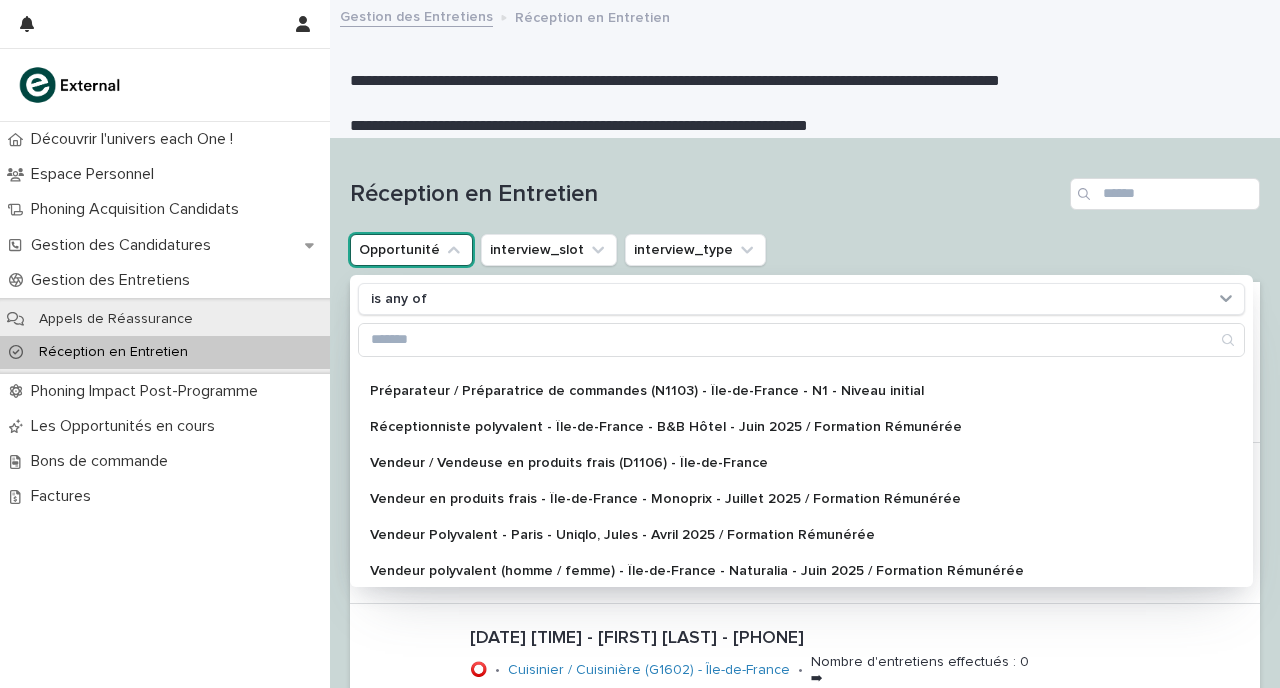 scroll, scrollTop: 382, scrollLeft: 0, axis: vertical 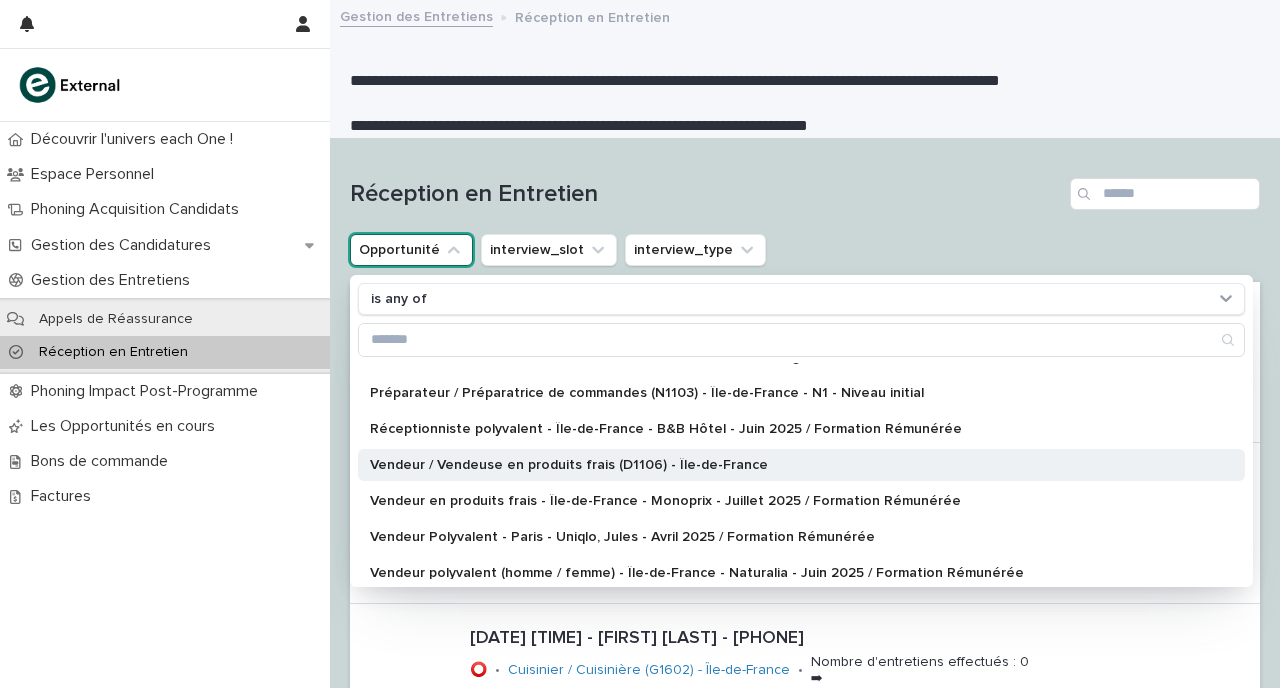 click on "Vendeur / Vendeuse en produits frais (D1106) - Île-de-France" at bounding box center [791, 465] 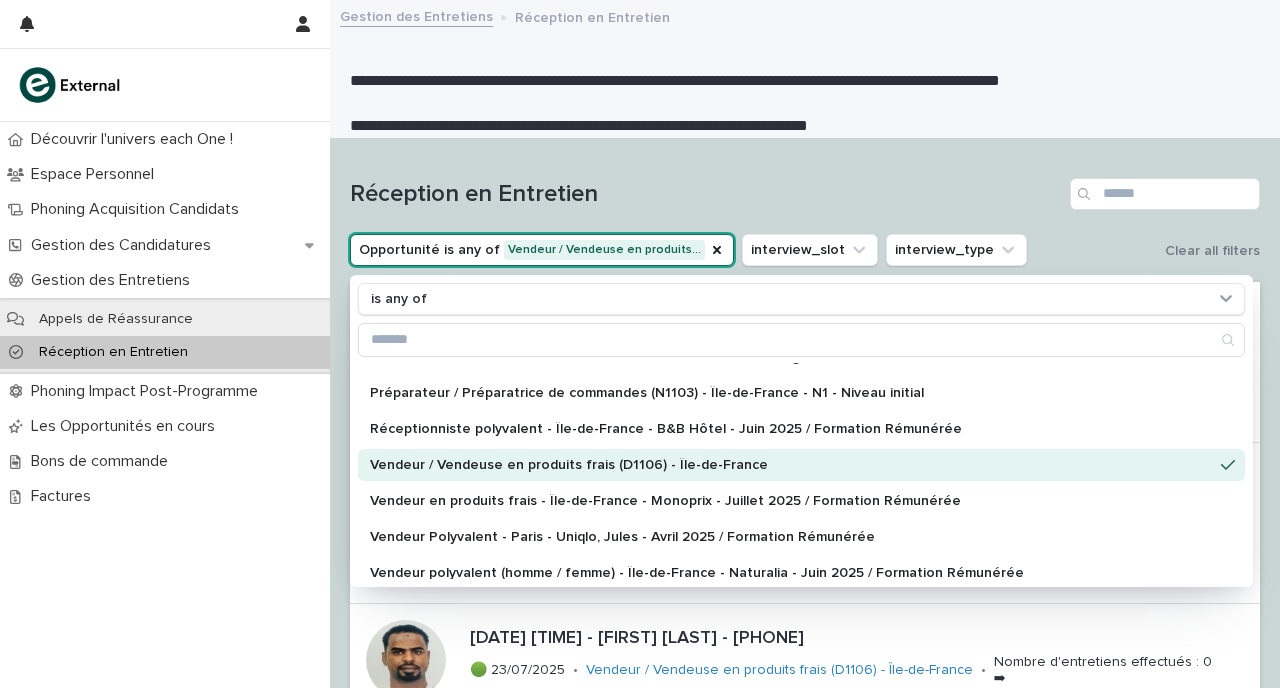 click on "Réception en Entretien" at bounding box center [805, 186] 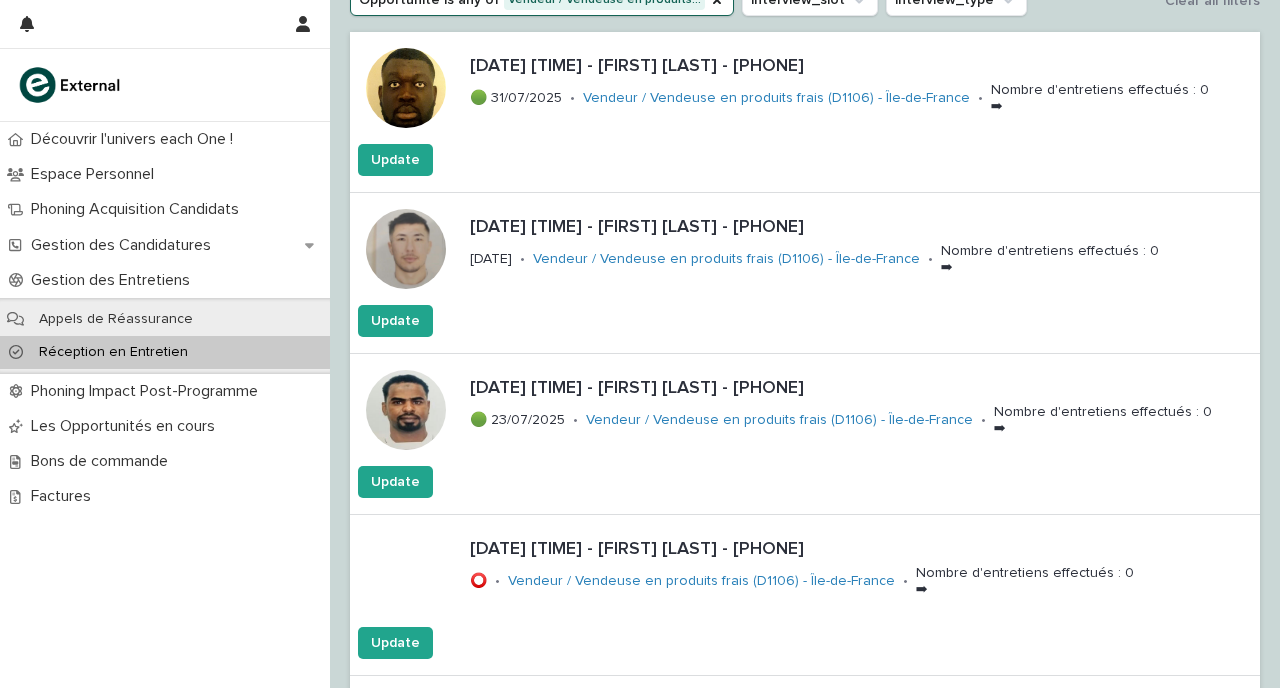 scroll, scrollTop: 0, scrollLeft: 0, axis: both 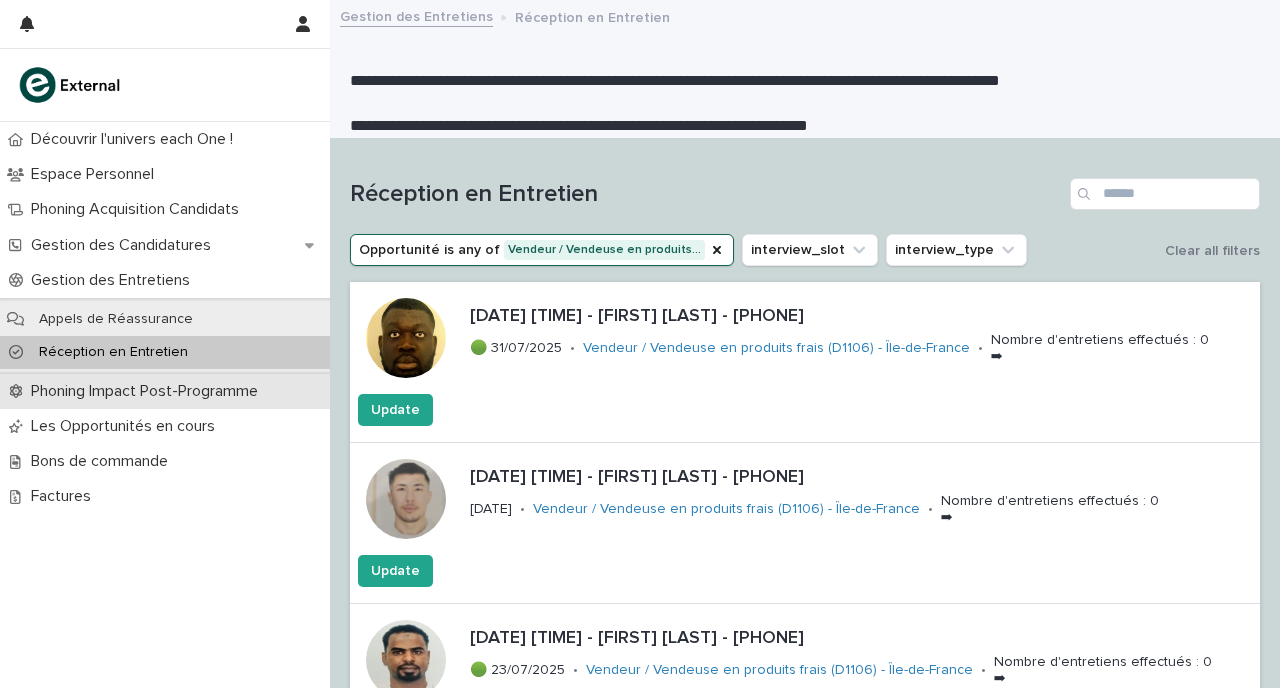 click on "Phoning Impact Post-Programme" at bounding box center (148, 391) 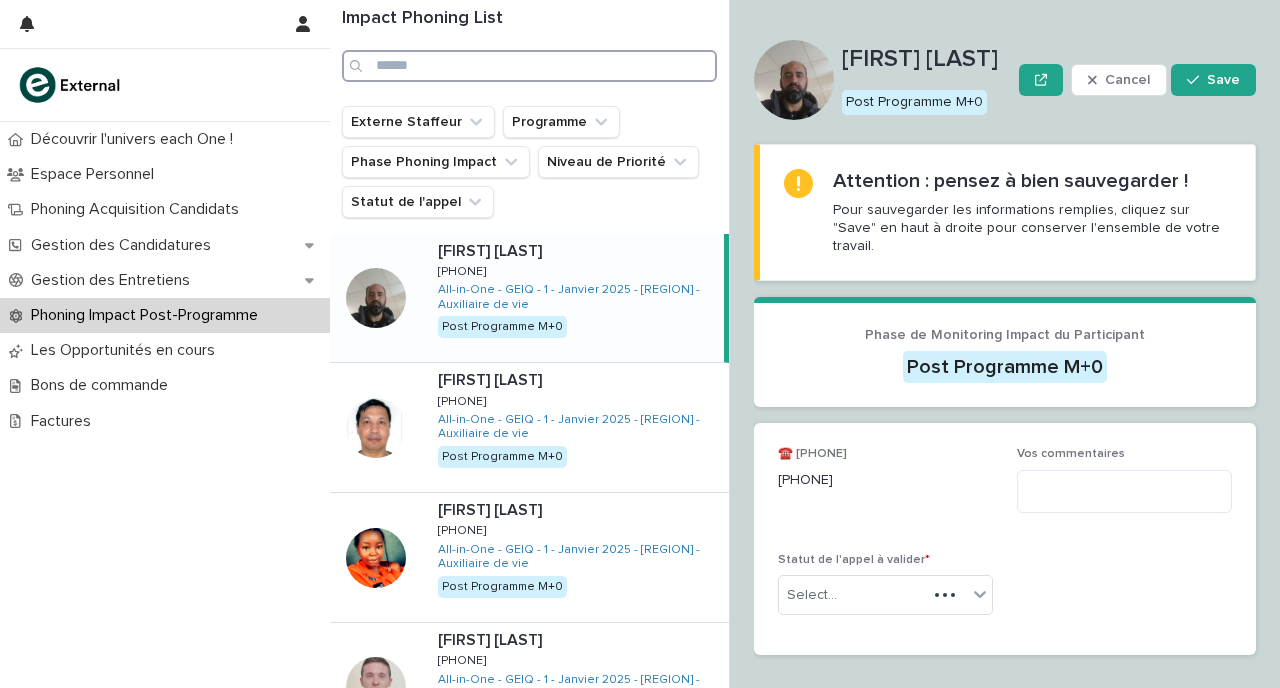 click at bounding box center (529, 66) 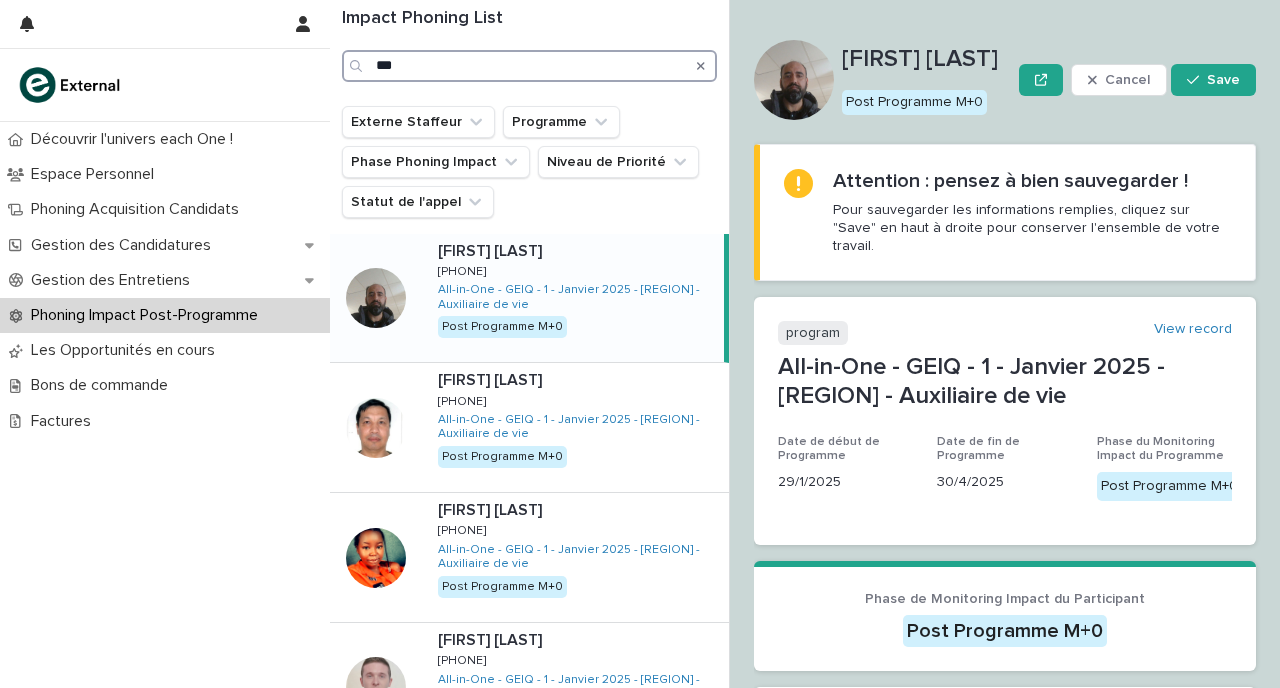 type on "***" 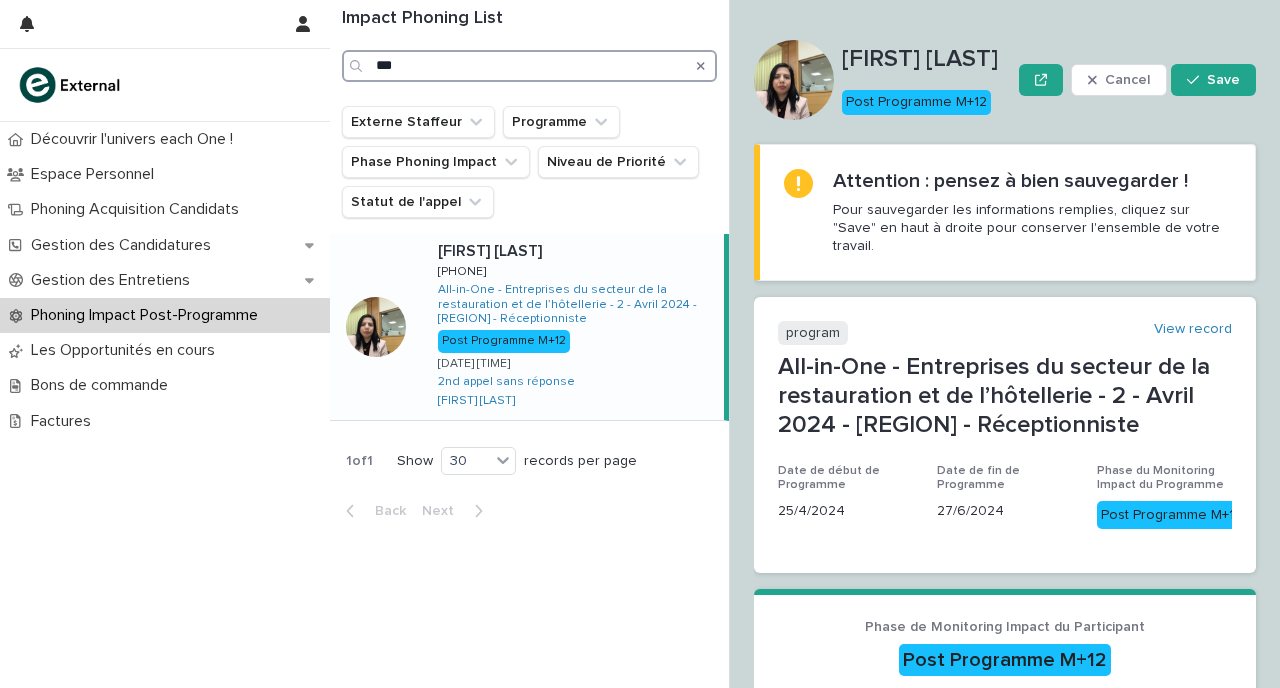click on "***" at bounding box center [529, 66] 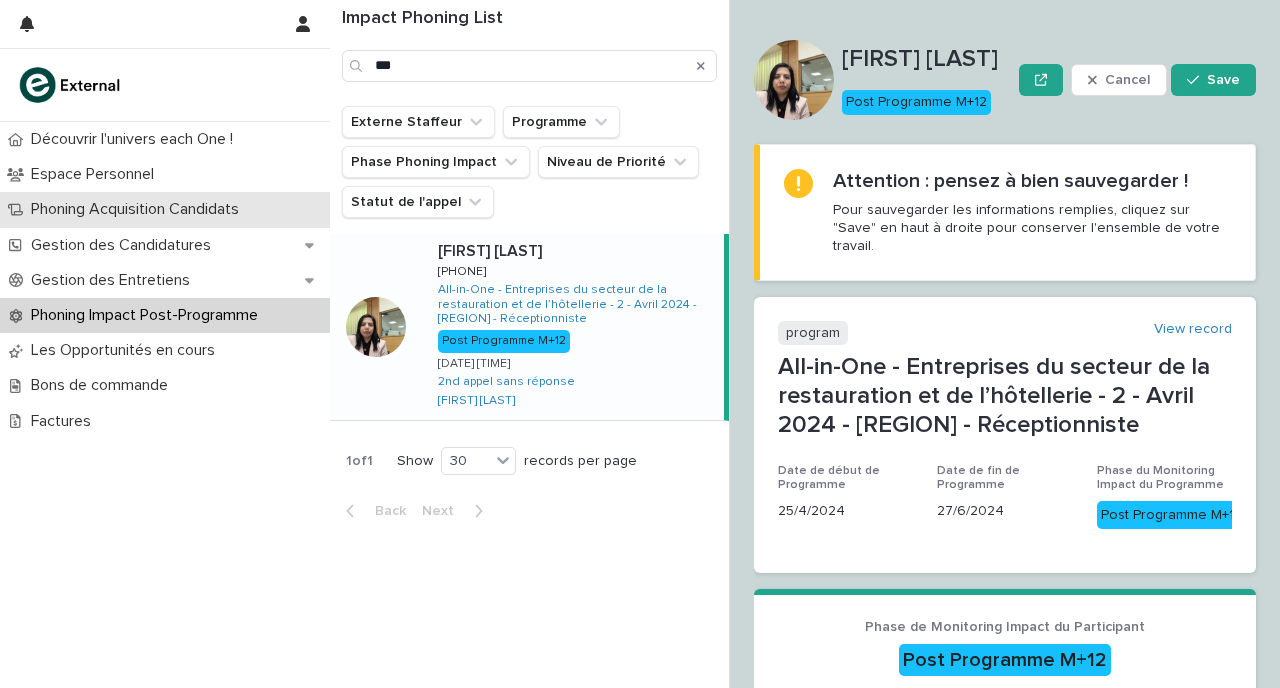 click on "Phoning Acquisition Candidats" at bounding box center (139, 209) 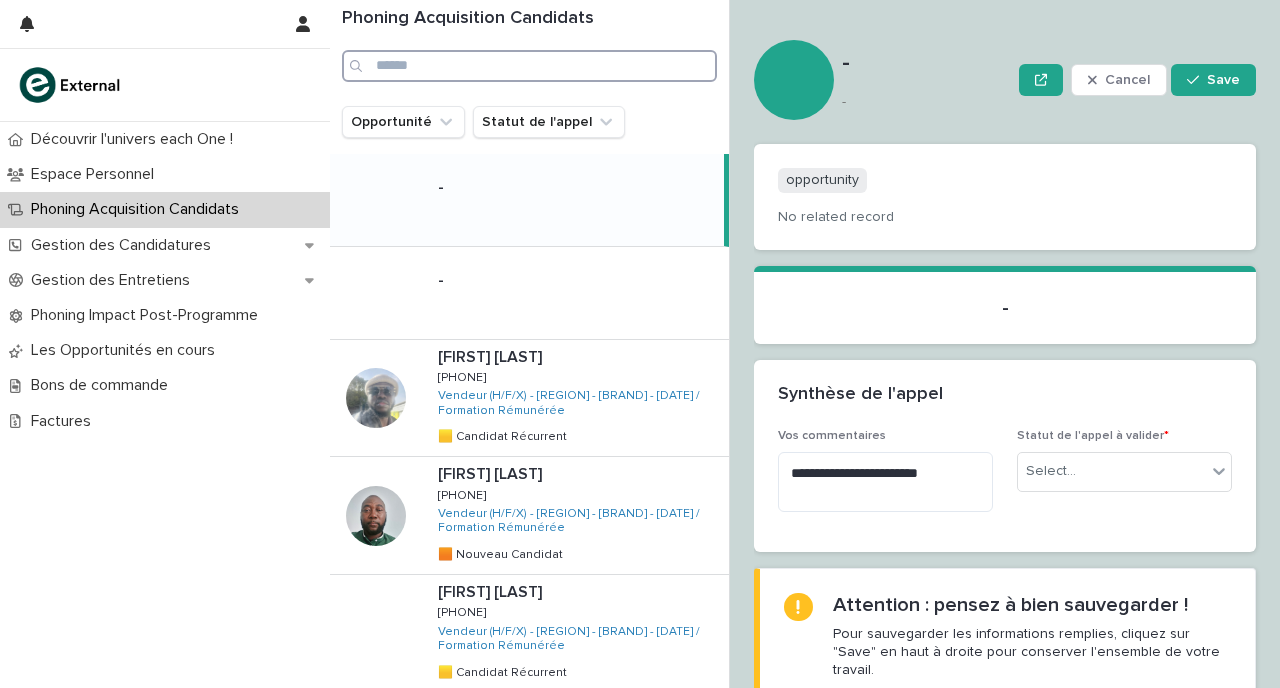 click at bounding box center (529, 66) 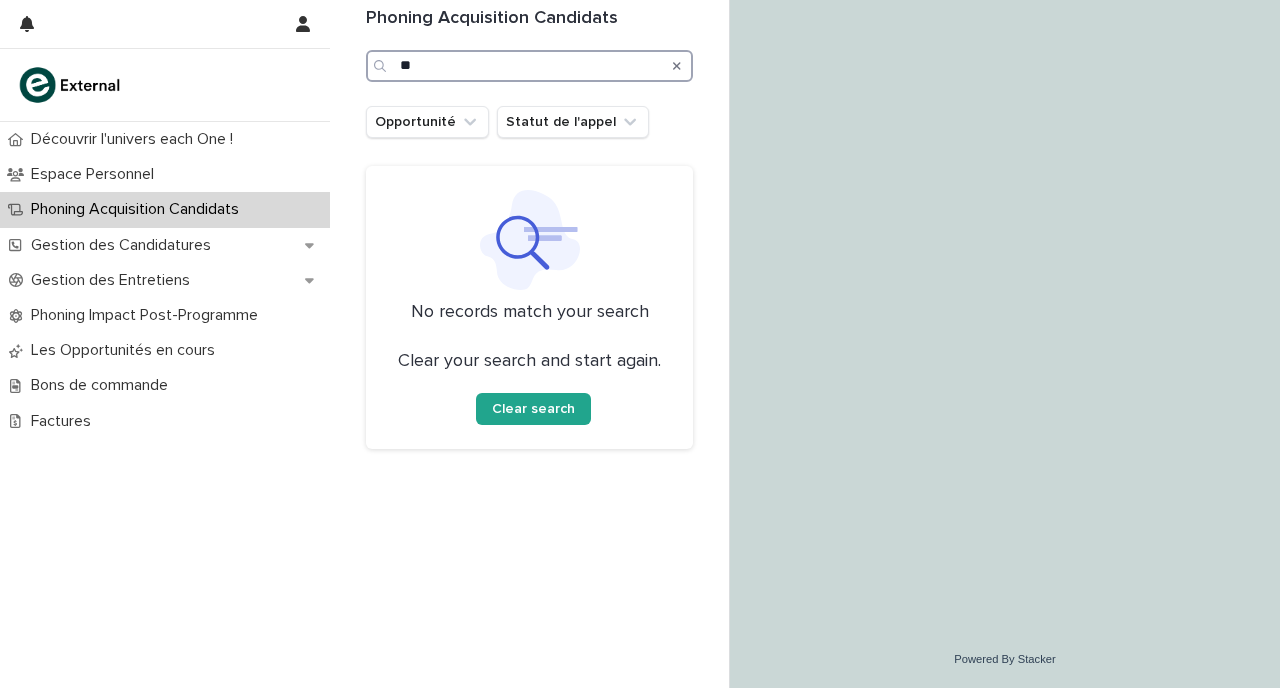 type on "*" 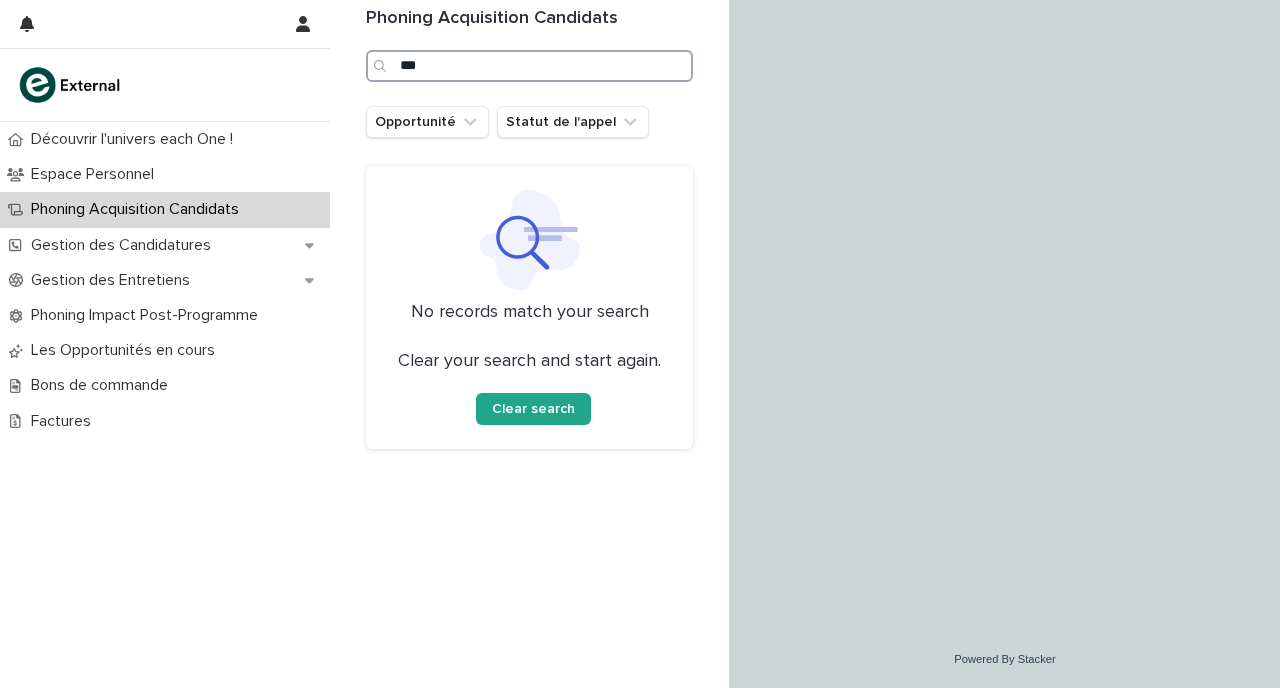 type on "***" 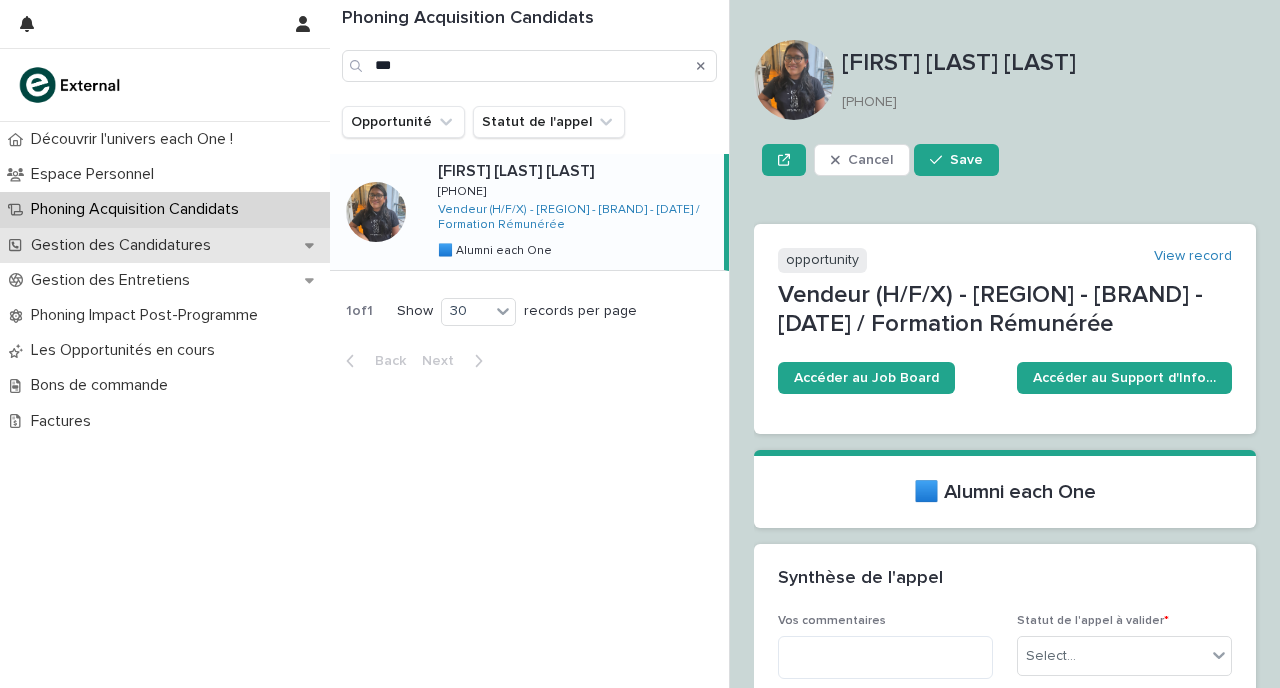 click on "Gestion des Candidatures" at bounding box center [125, 245] 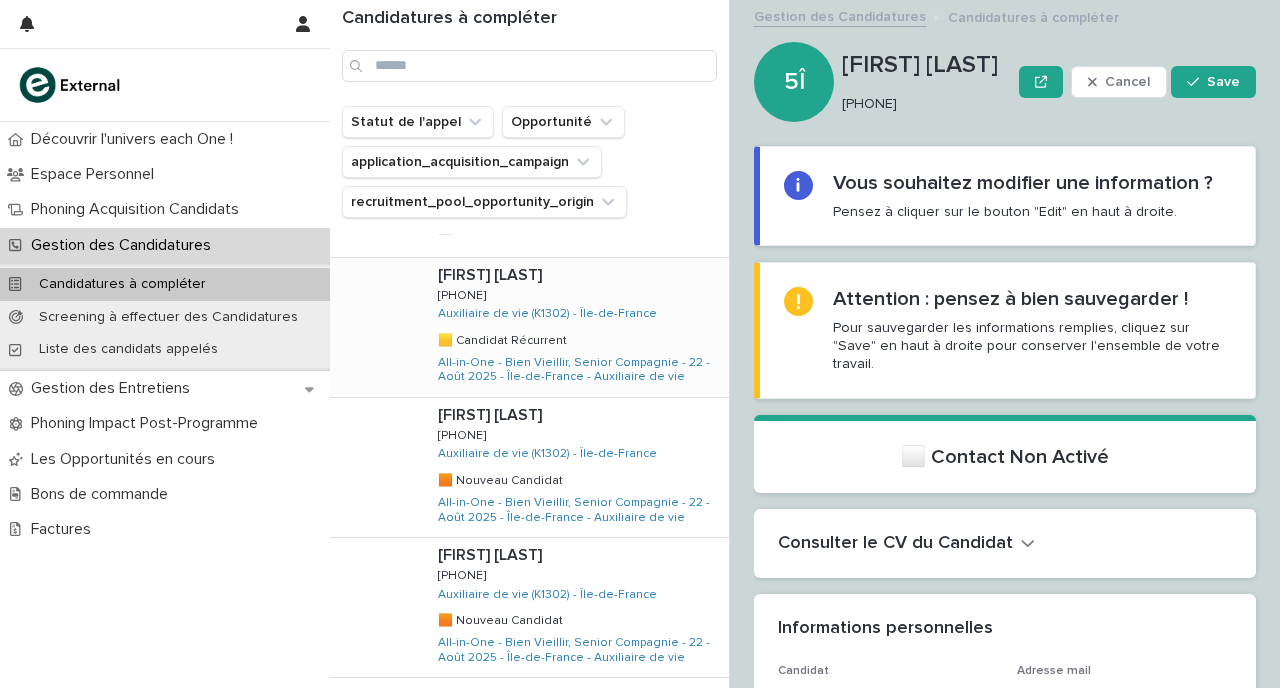 scroll, scrollTop: 0, scrollLeft: 0, axis: both 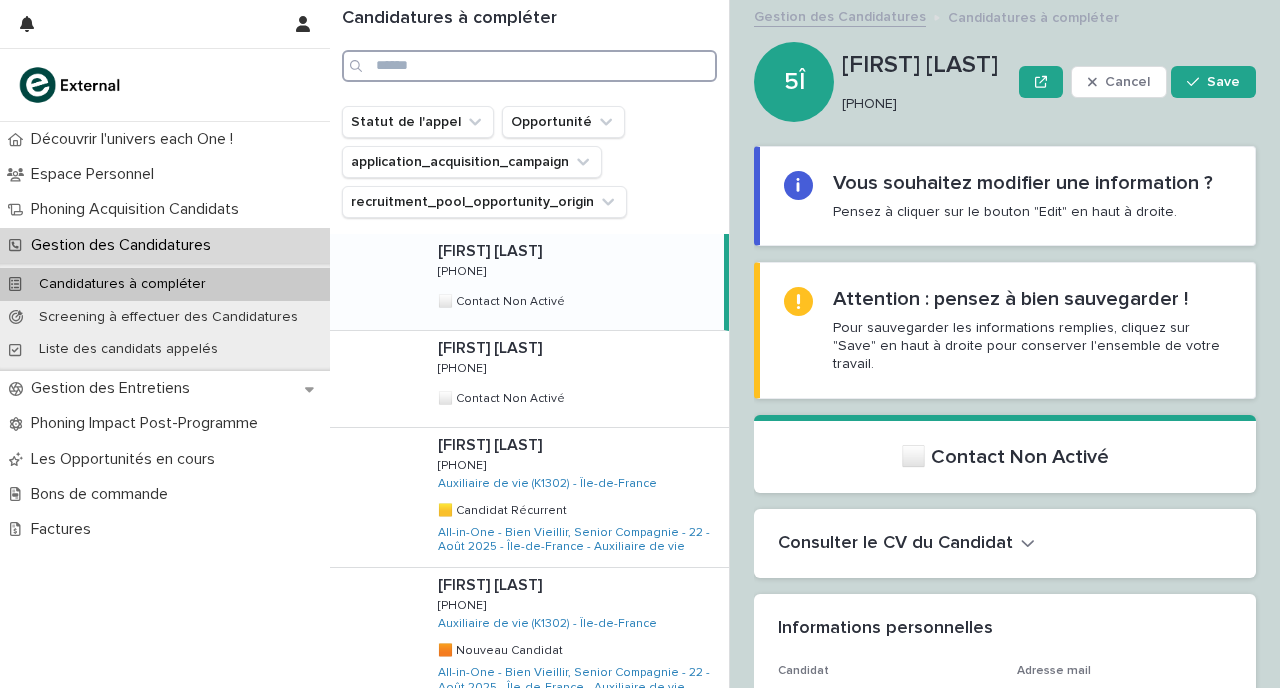 click at bounding box center [529, 66] 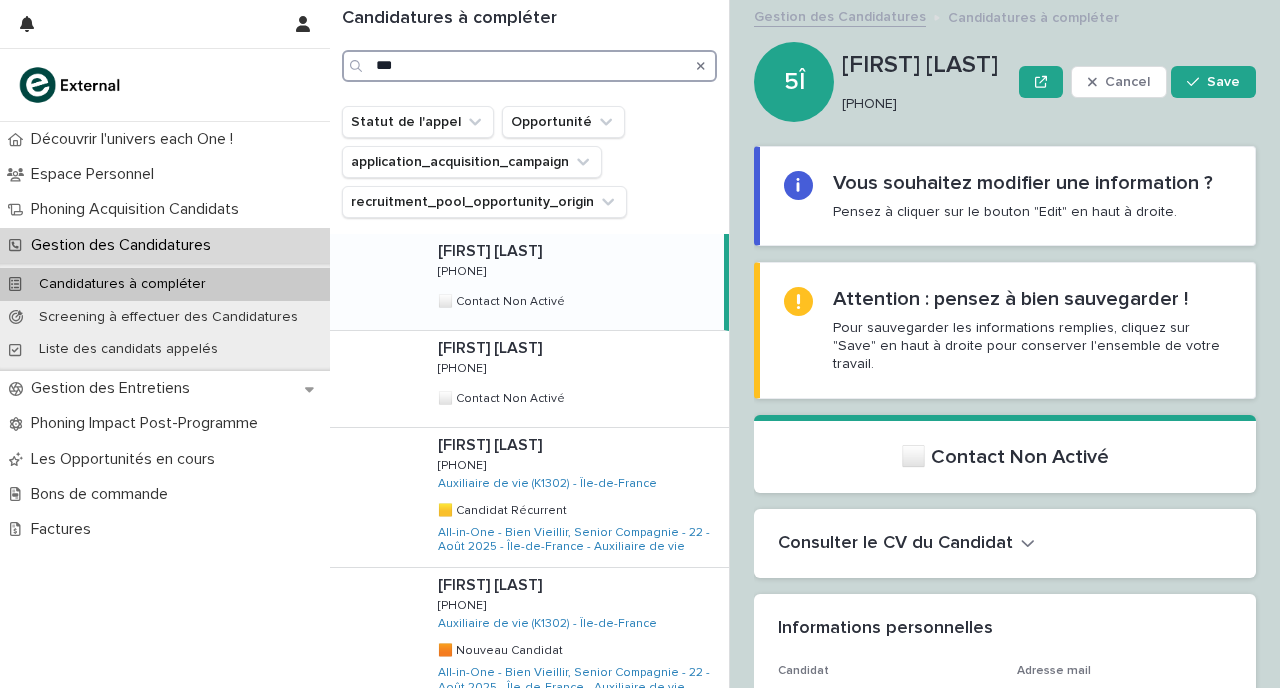 type on "***" 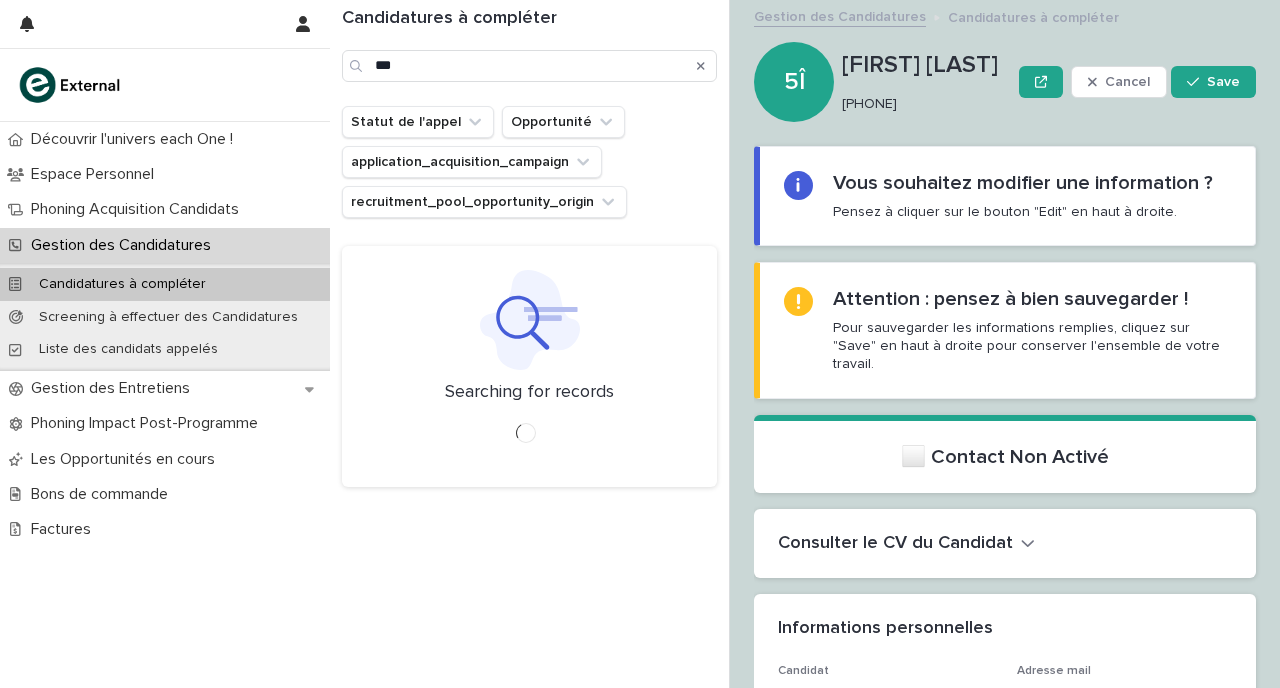 click at bounding box center [529, 320] 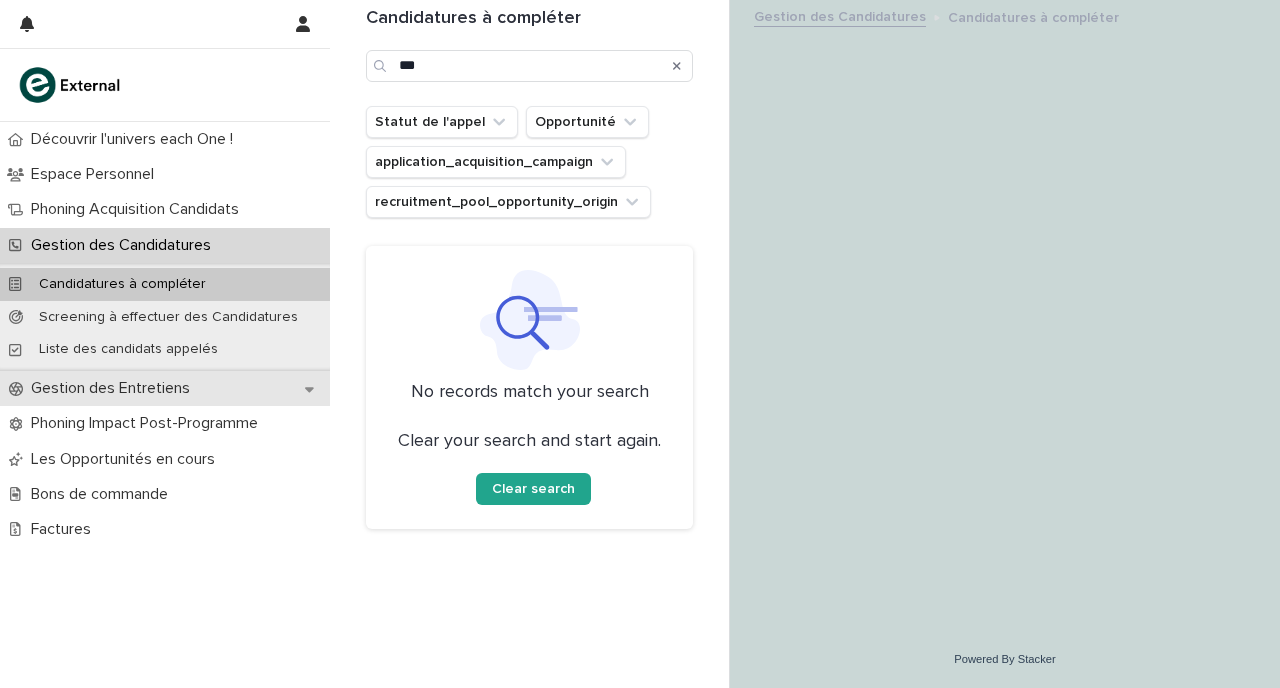 click on "Gestion des Entretiens" at bounding box center [114, 388] 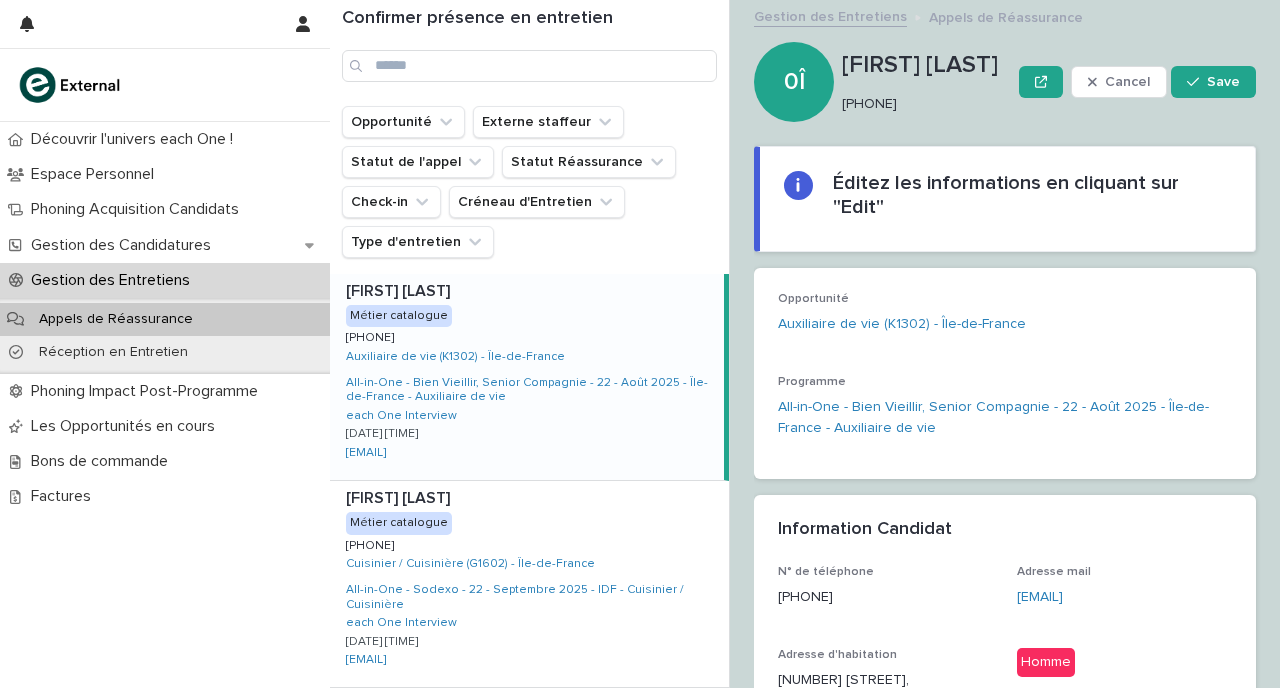 click on "Opportunité Externe staffeur Statut de l'appel Statut Réassurance Check-in Créneau d'Entretien Type d'entretien" at bounding box center (529, 182) 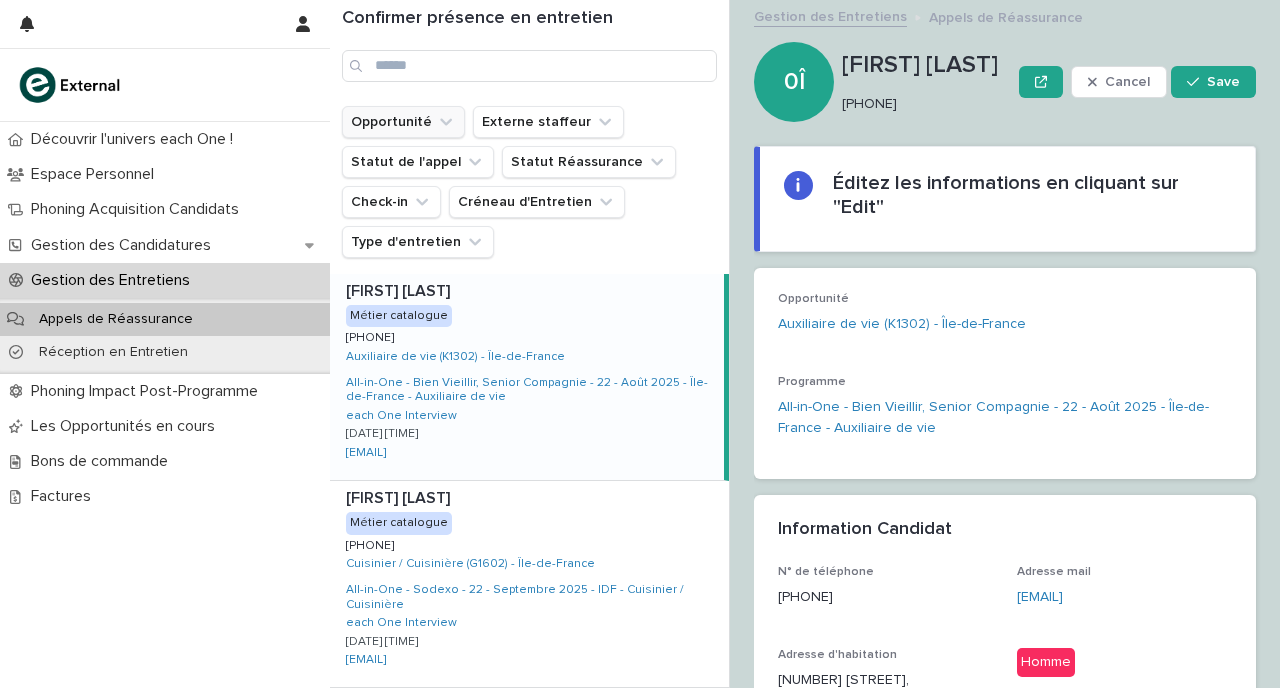 click on "Opportunité" at bounding box center [403, 122] 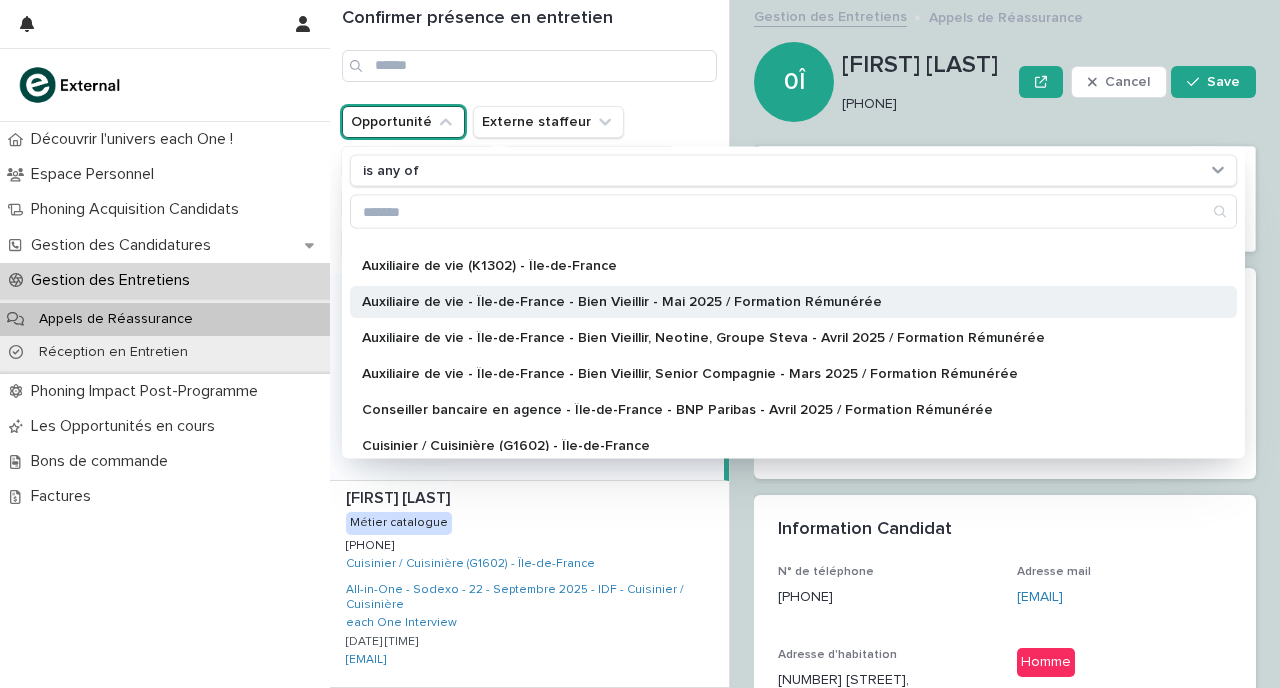 scroll, scrollTop: 428, scrollLeft: 0, axis: vertical 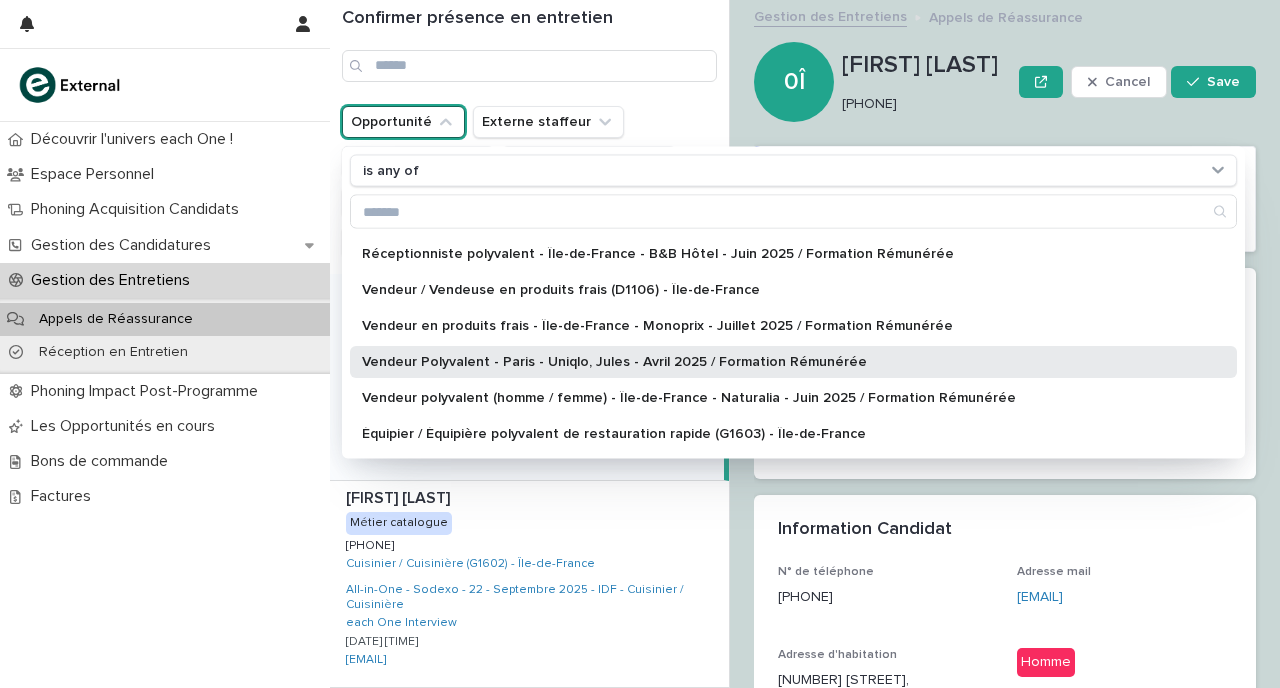 click on "Vendeur Polyvalent  - Paris - Uniqlo, Jules - Avril 2025 / Formation Rémunérée" at bounding box center (783, 363) 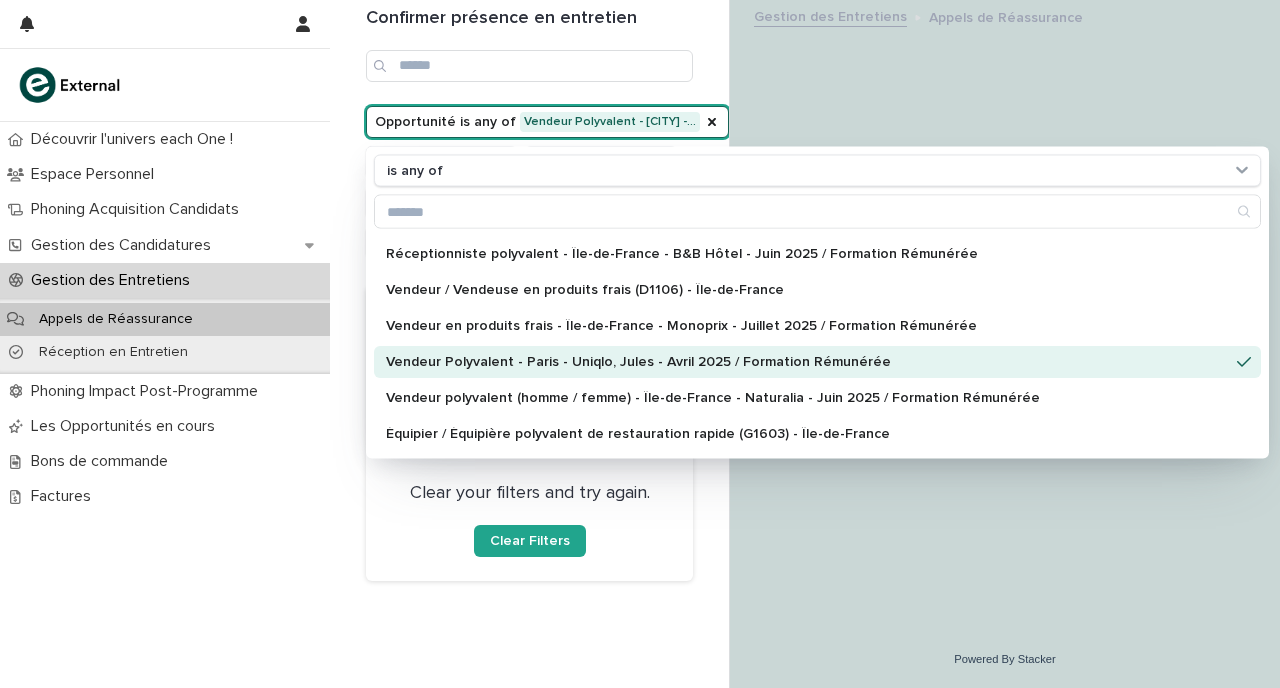 click on "Confirmer présence en entretien     Opportunité is any of Vendeur Polyvalent  - [CITY] -… is any of Agent de logistique (option préparateur de commande) - [REGION] - Galeries Lafayette - Mars 2025 / Formation Rémunérée Aide à domicile - [REGION] - Bien Vieillir - Février 2025 / Formation Rémunérée Auxiliaire de vie (K1302) - [REGION] Auxiliaire de vie - [REGION] - Bien Vieillir - Mai 2025 / Formation Rémunérée Auxiliaire de vie - [REGION] - Bien Vieillir, Neotine, Groupe Steva - Avril 2025 / Formation Rémunérée Auxiliaire de vie - [REGION] - Bien Vieillir, Senior Compagnie - Mars 2025 / Formation Rémunérée Conseiller bancaire en agence - [REGION] - BNP Paribas - Avril 2025 / Formation Rémunérée Cuisinier / Cuisinière (G1602) - [REGION] Data analyst - [REGION] - BNP Paribas, Generali - Juin / Formation Rémunérée Employé de restauration collective (G1603) - [REGION] - N1 - Niveau initial Externe staffeur Statut de l'appel" at bounding box center [530, 344] 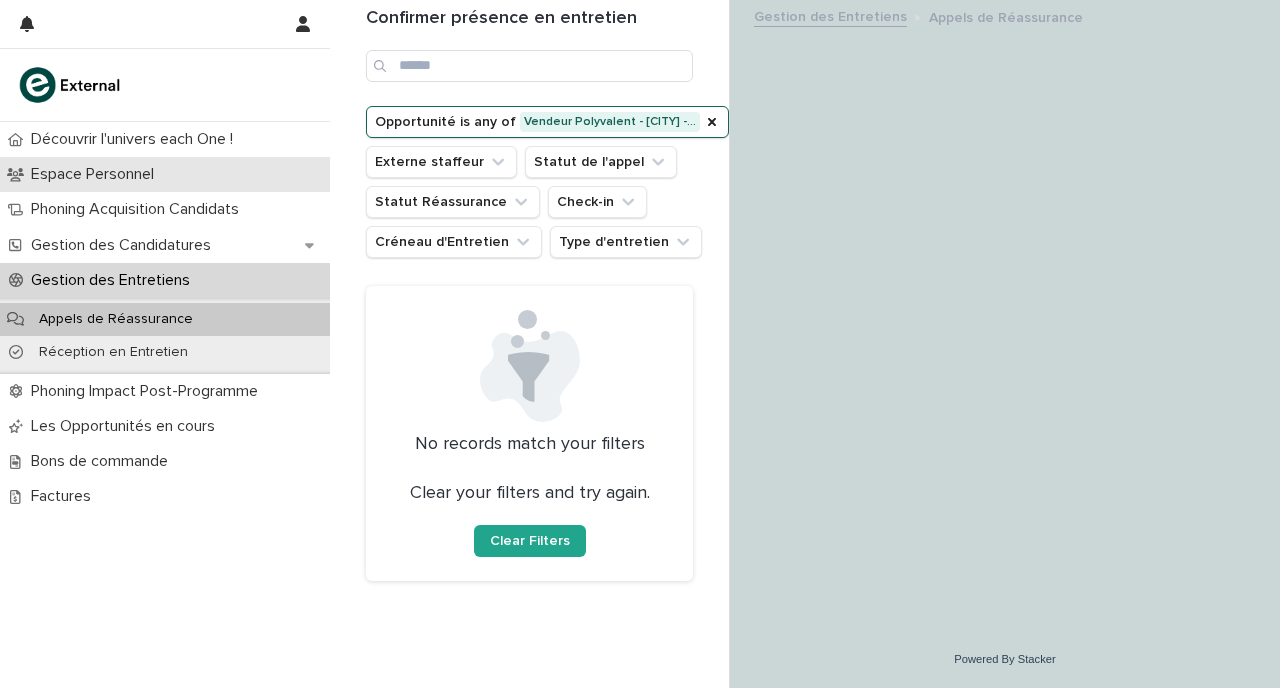click on "Espace Personnel" at bounding box center [165, 174] 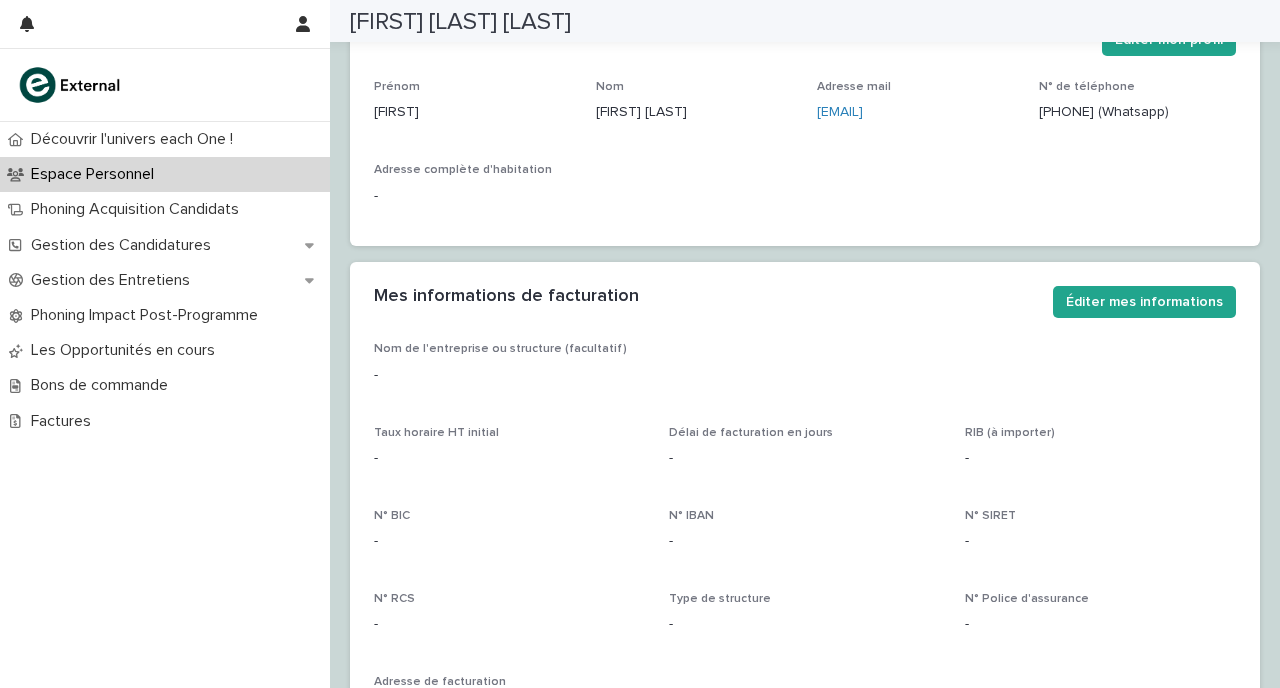 scroll, scrollTop: 0, scrollLeft: 0, axis: both 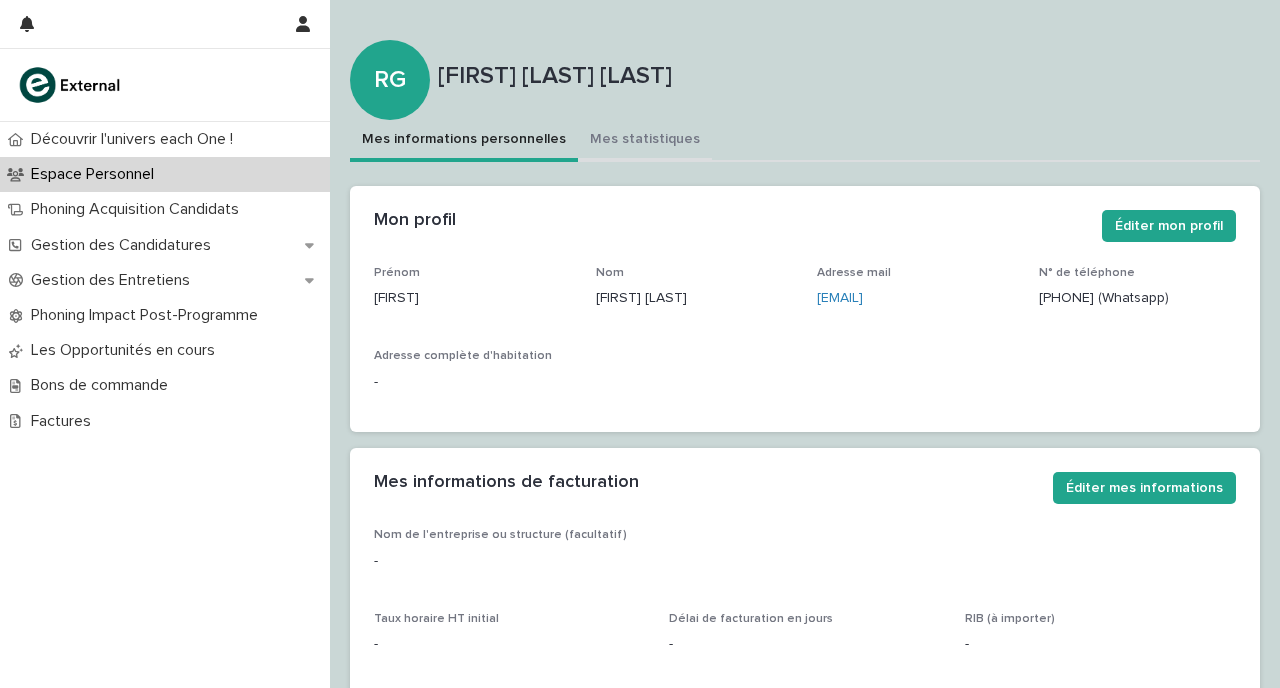 click on "Mes statistiques" at bounding box center (645, 141) 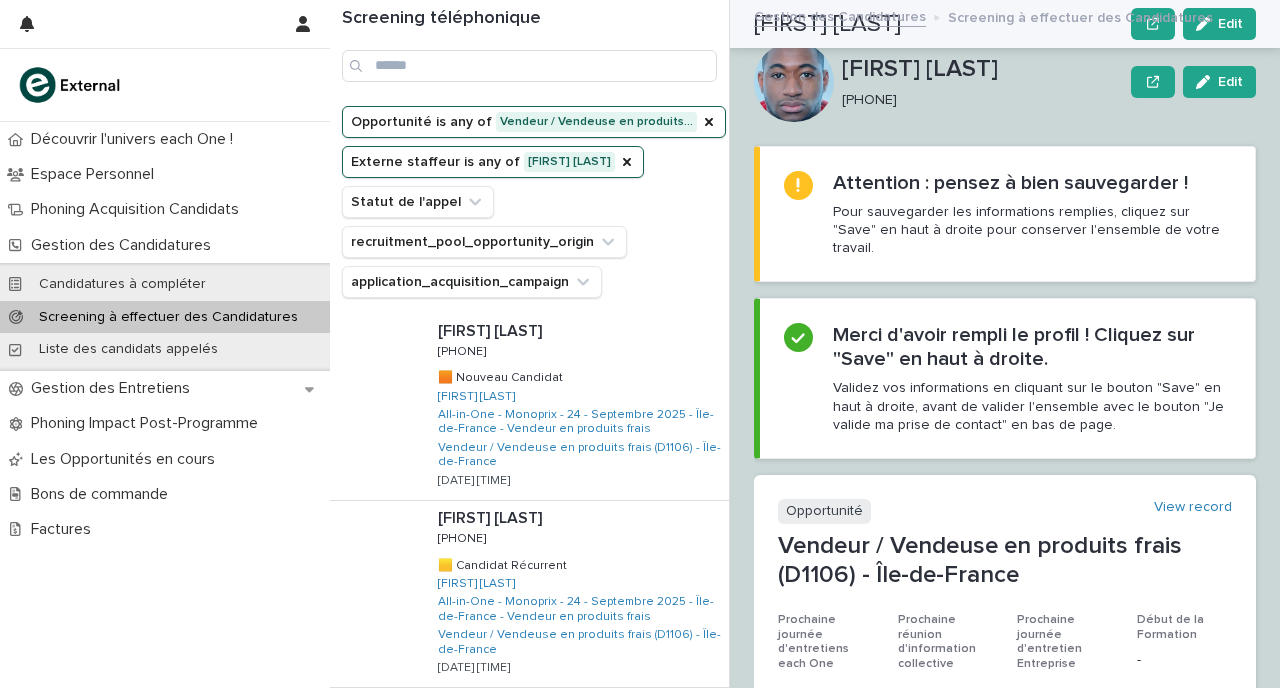 scroll, scrollTop: 0, scrollLeft: 0, axis: both 